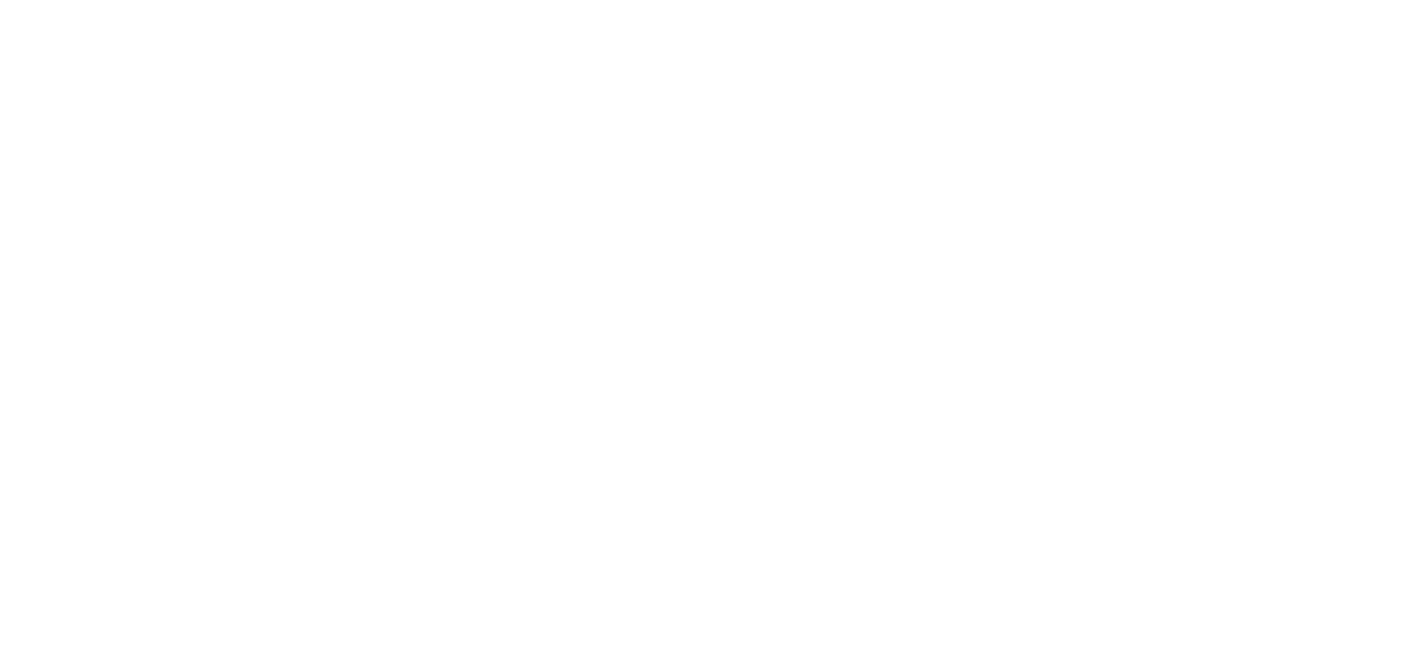 scroll, scrollTop: 0, scrollLeft: 0, axis: both 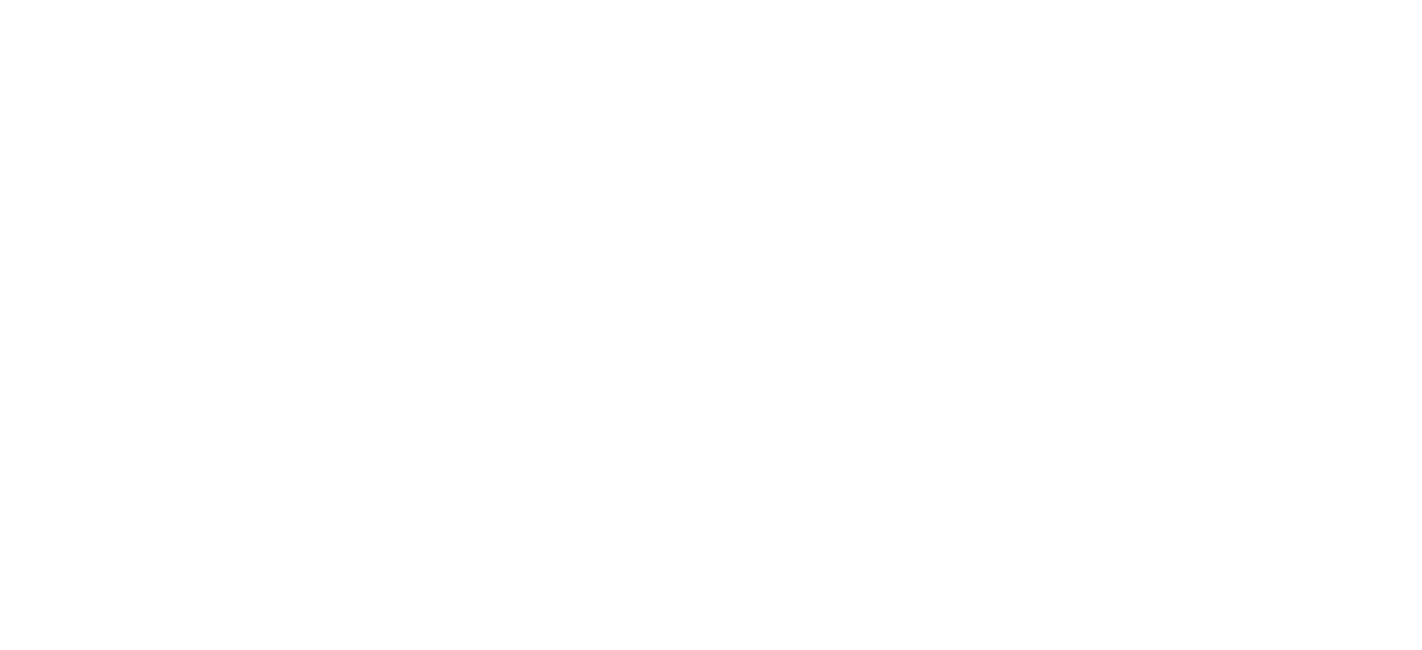 select on "*" 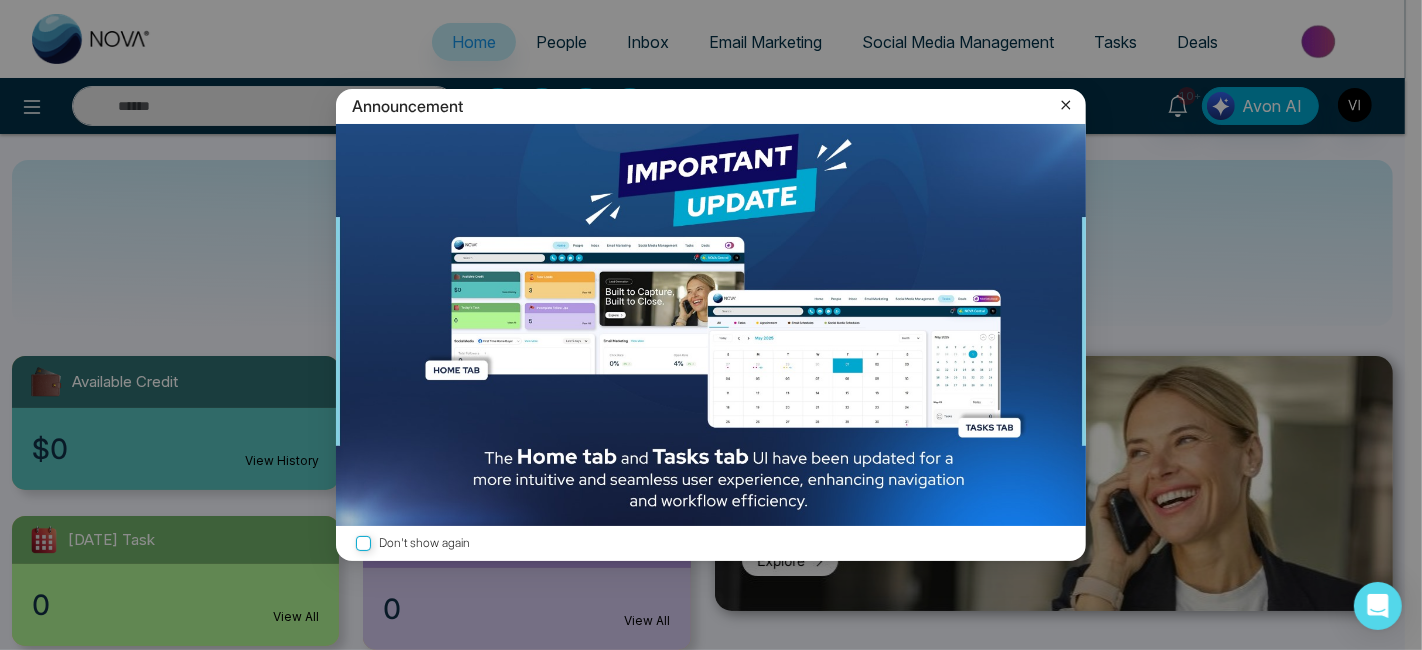 click 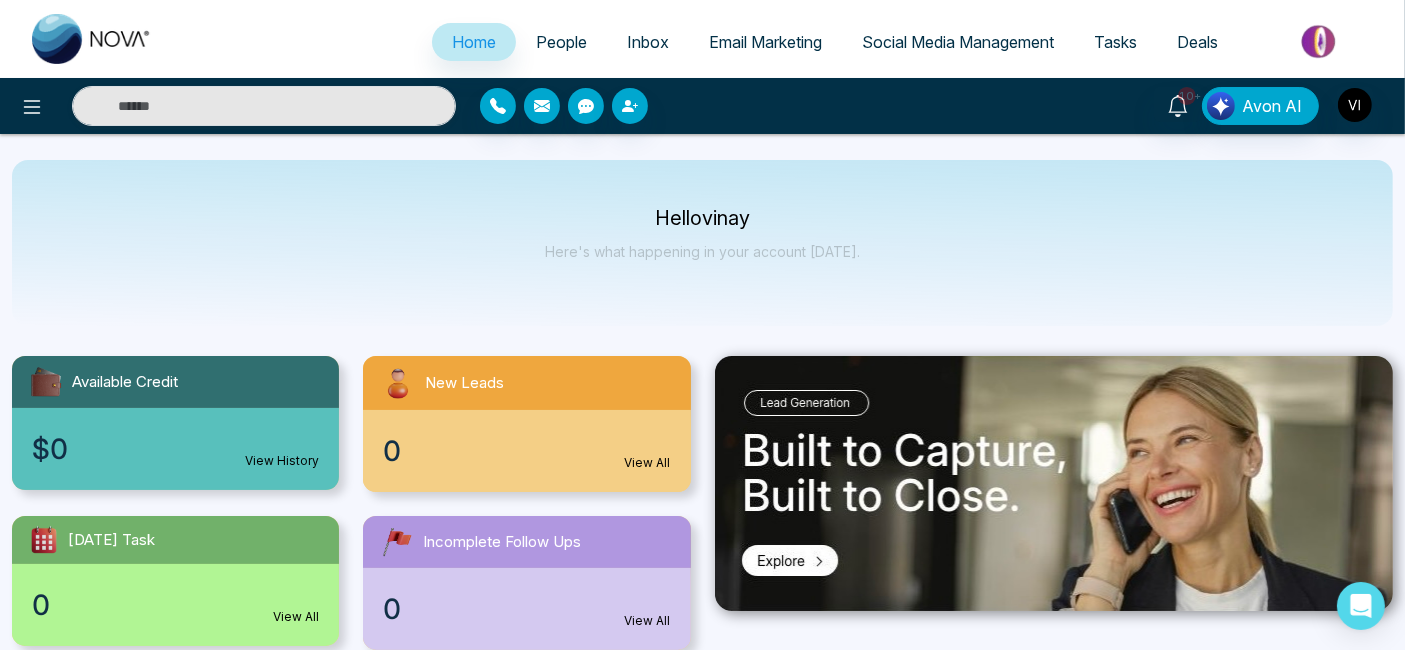 click on "Email Marketing" at bounding box center (765, 42) 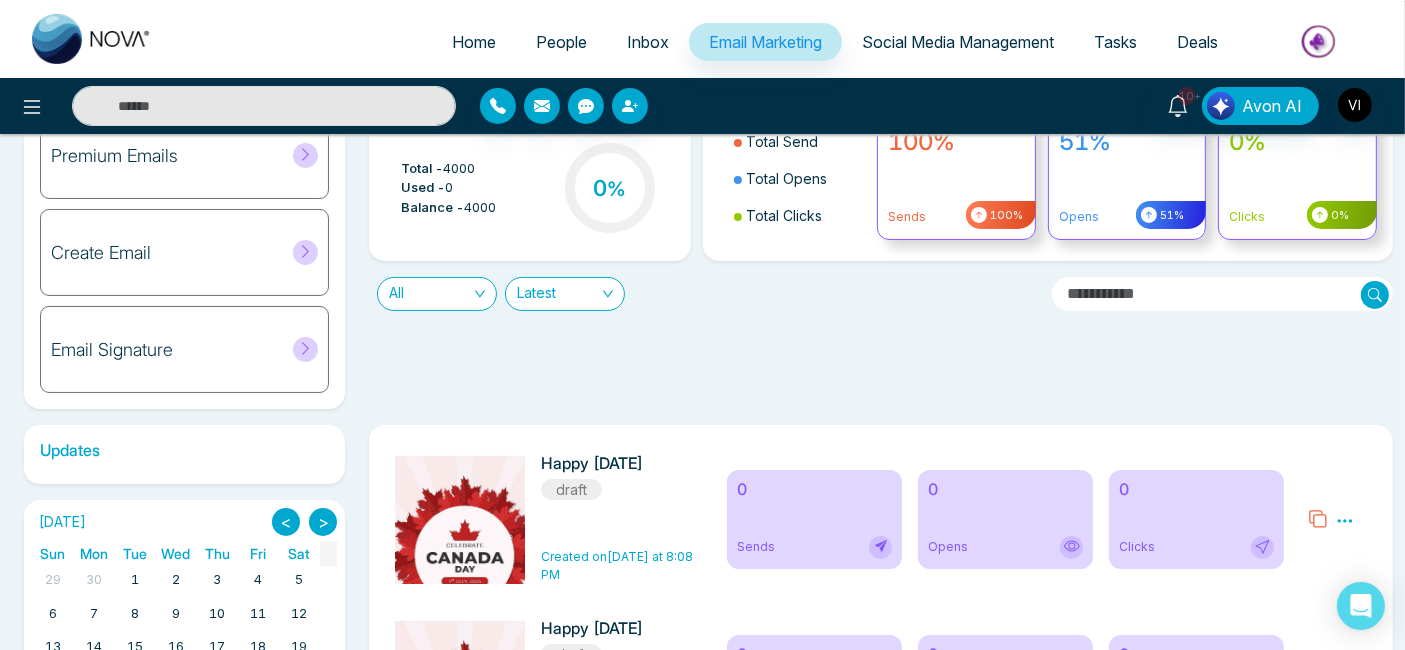 scroll, scrollTop: 110, scrollLeft: 0, axis: vertical 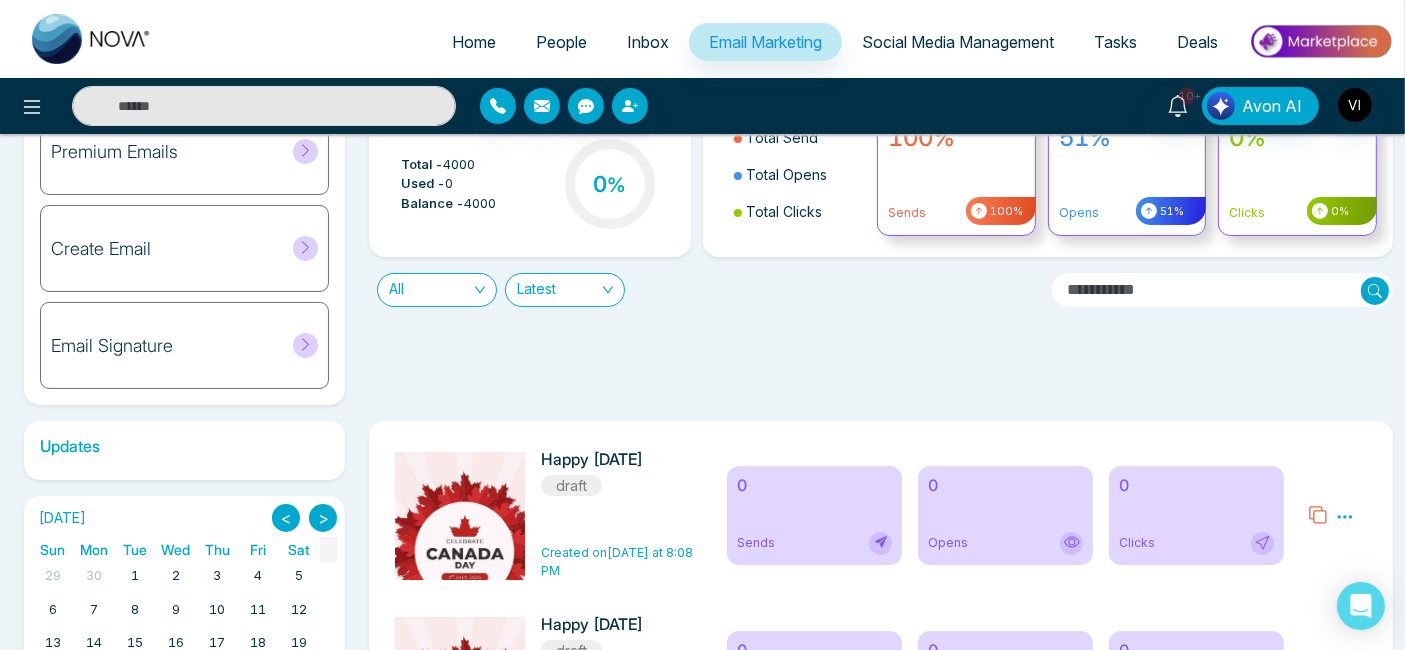 click 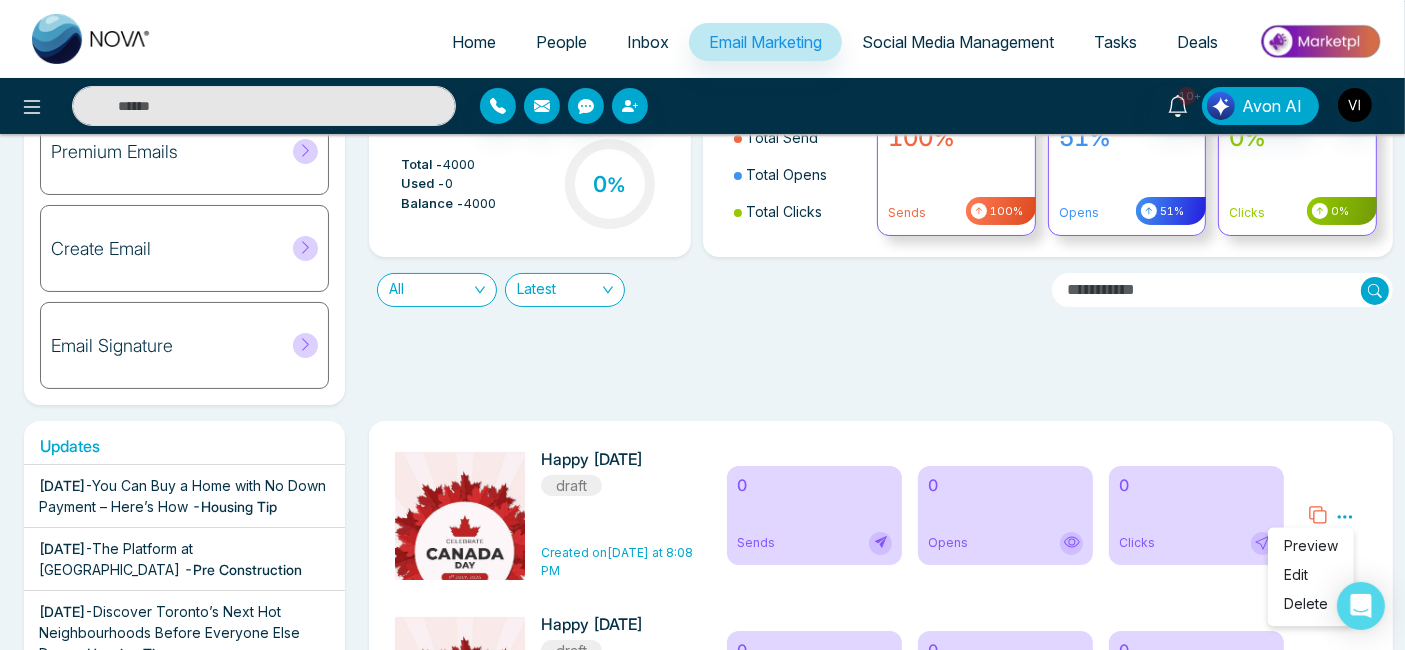 click on "Edit" at bounding box center [1296, 574] 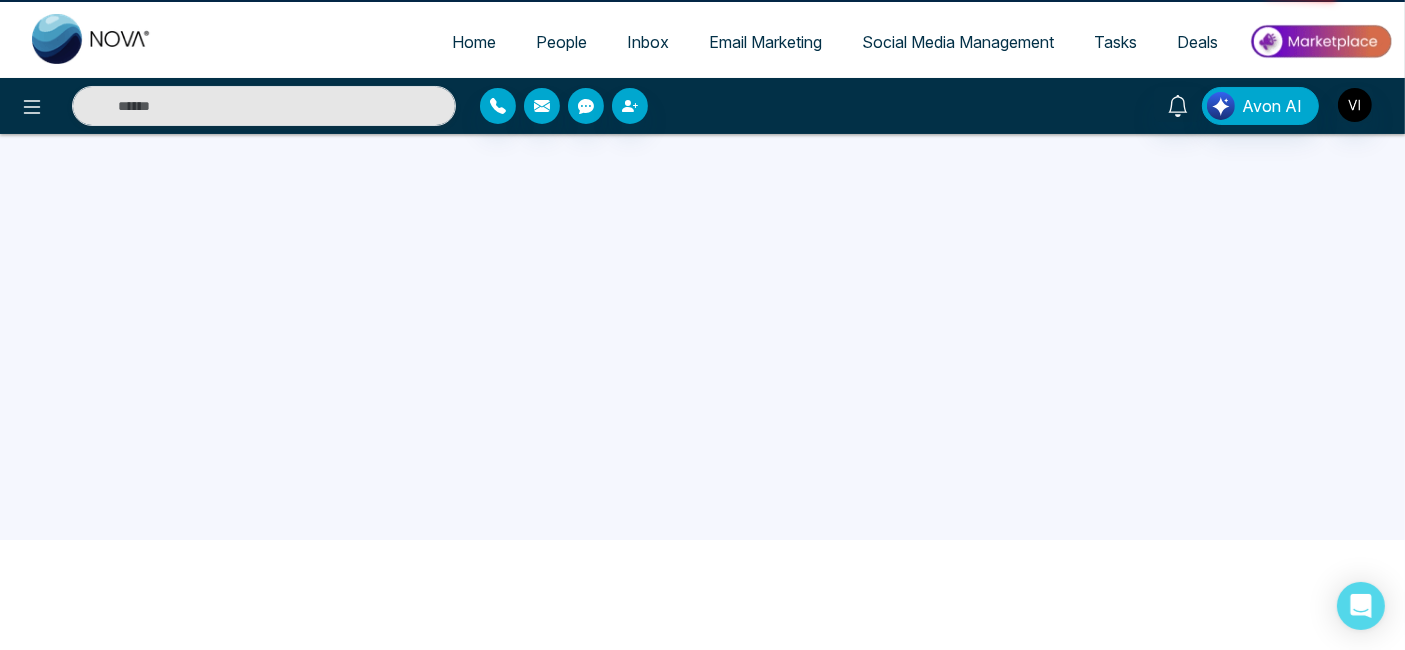 scroll, scrollTop: 0, scrollLeft: 0, axis: both 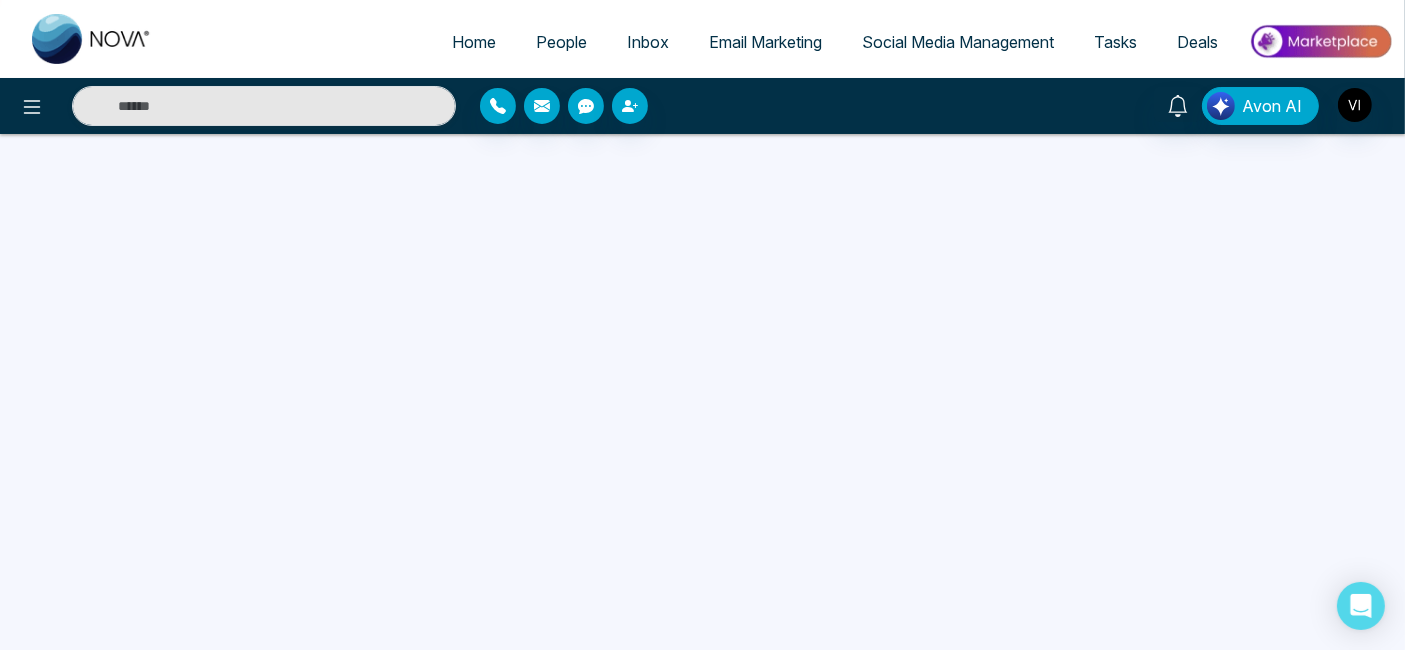 click at bounding box center [702, 509] 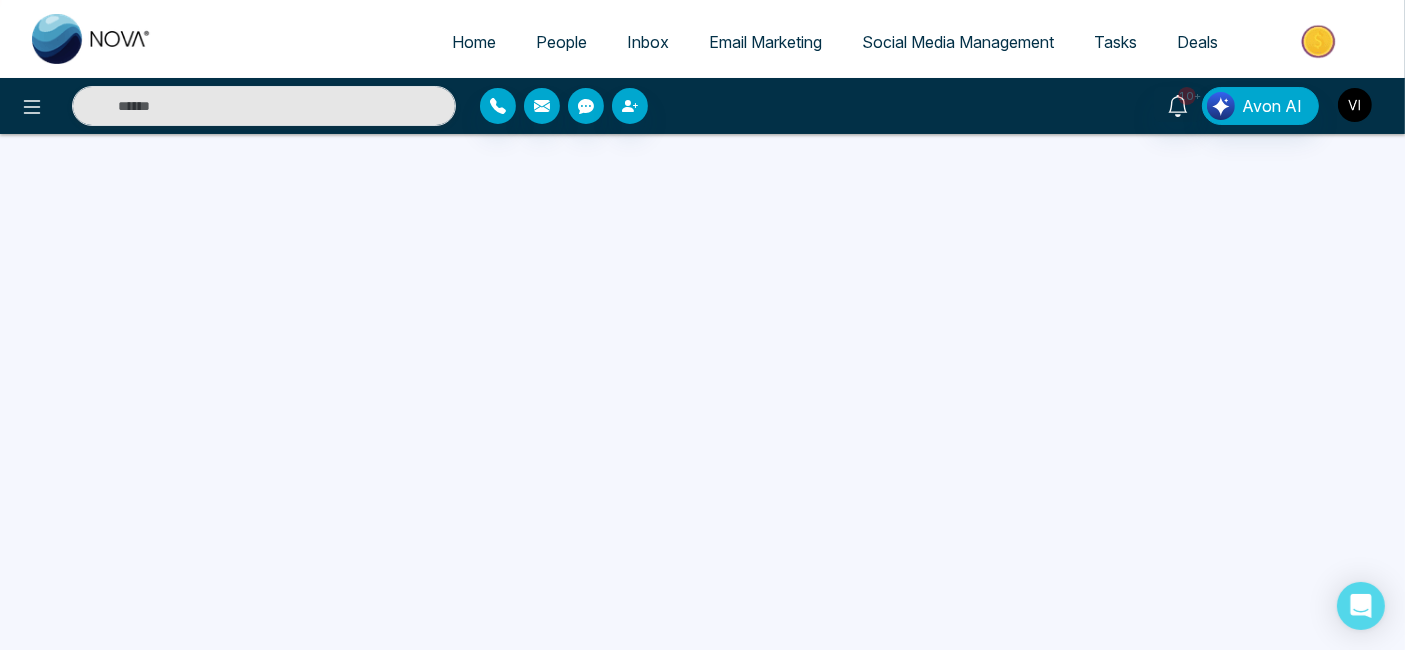 click at bounding box center [1355, 105] 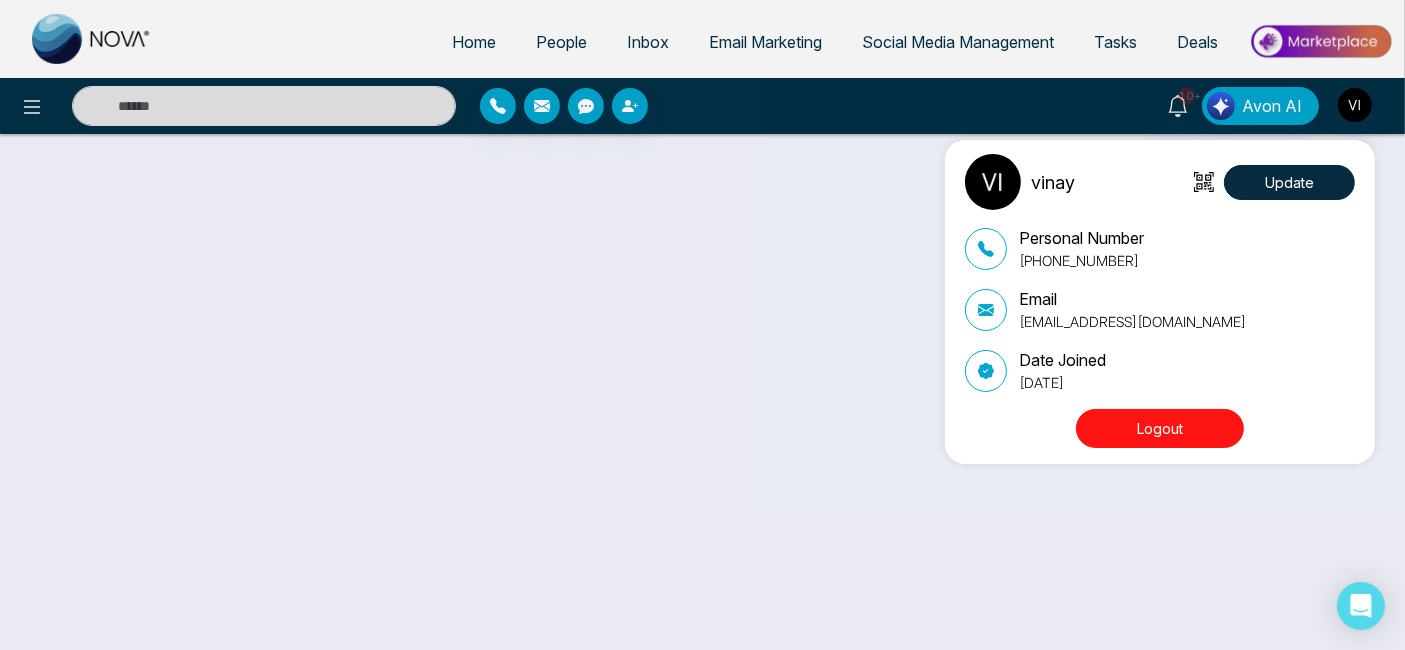 click on "vinay Update Personal Number [PHONE_NUMBER] Email [EMAIL_ADDRESS][DOMAIN_NAME] Date Joined [DATE] Logout" at bounding box center [702, 325] 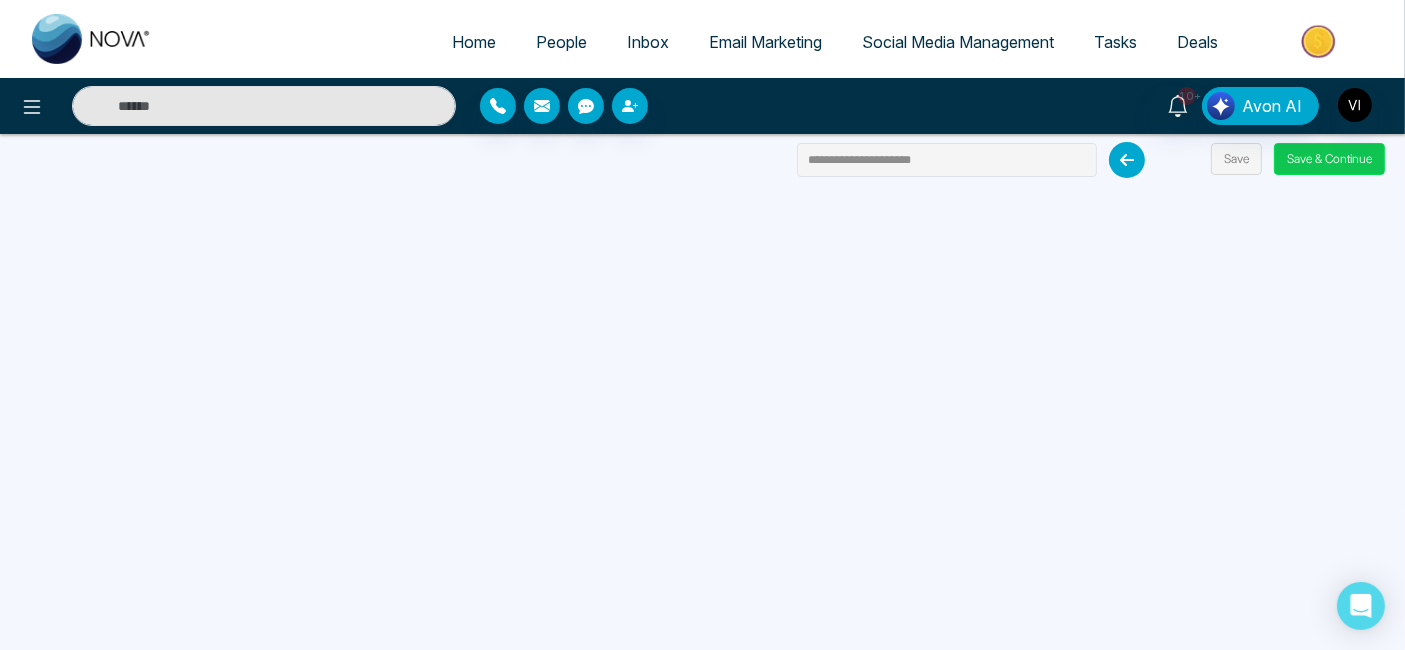 click on "Save & Continue" at bounding box center (1329, 159) 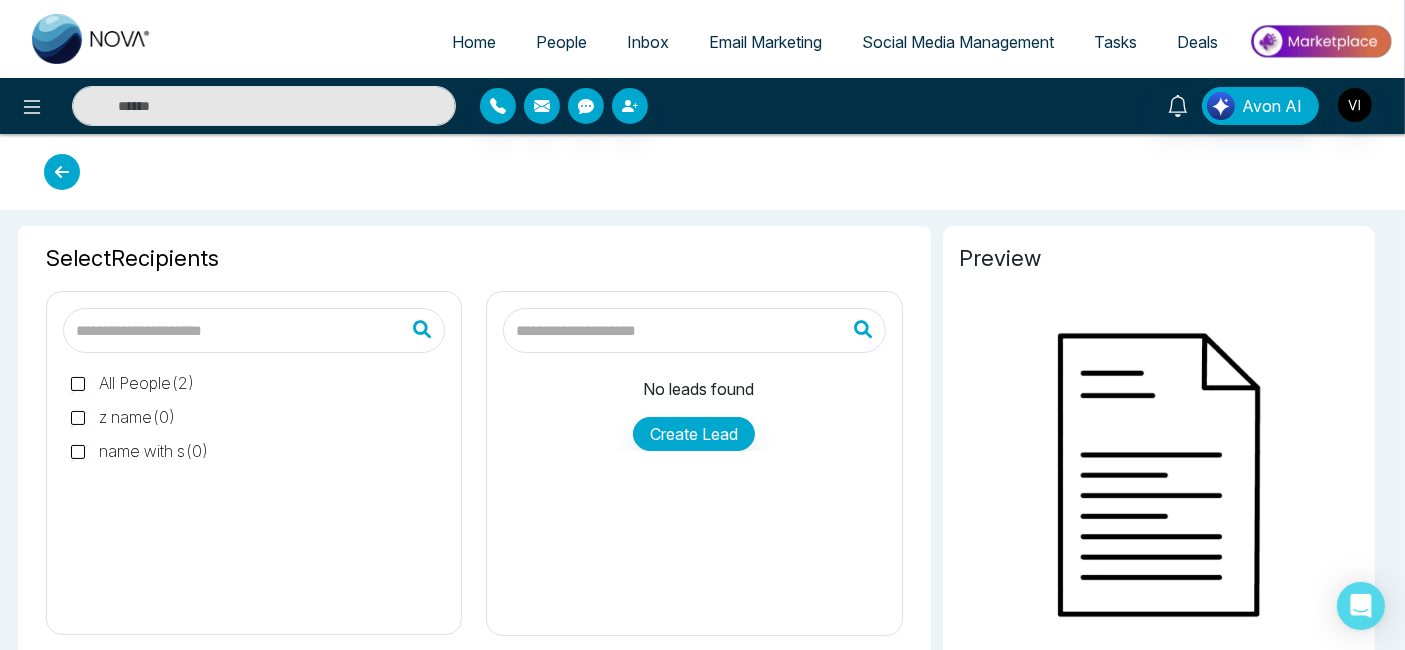 type on "**********" 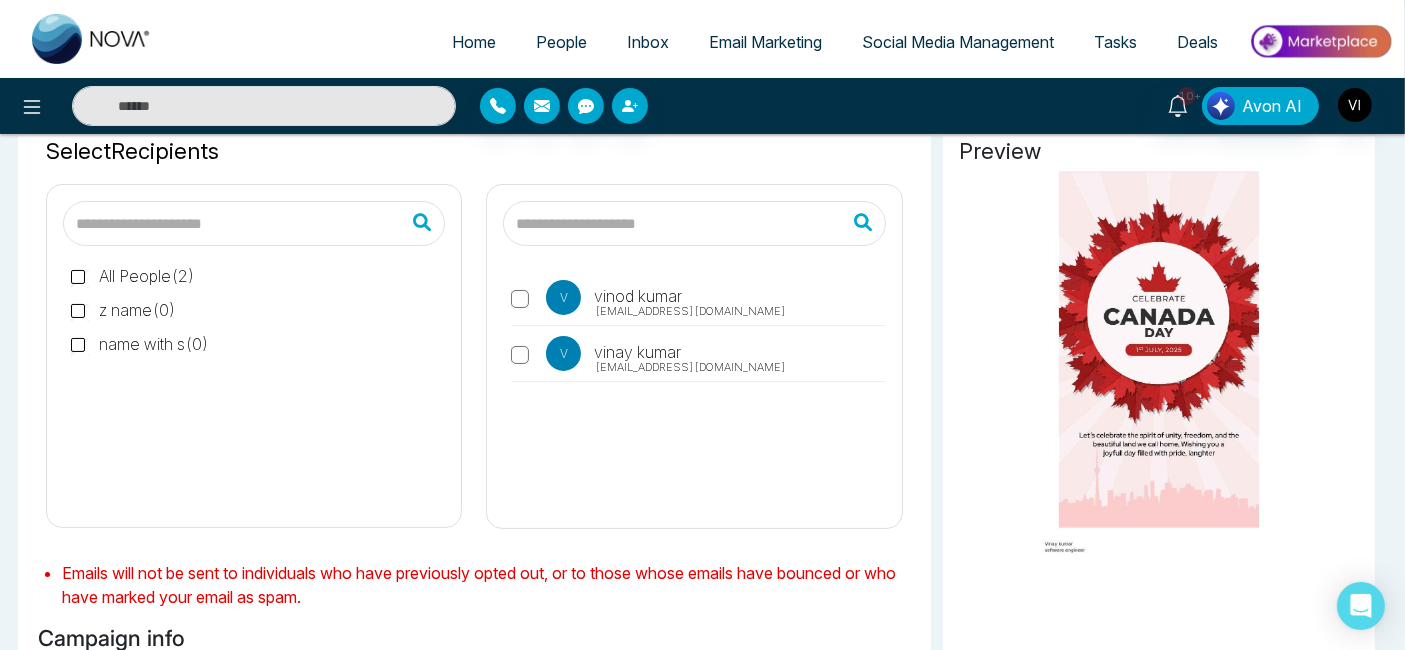scroll, scrollTop: 120, scrollLeft: 0, axis: vertical 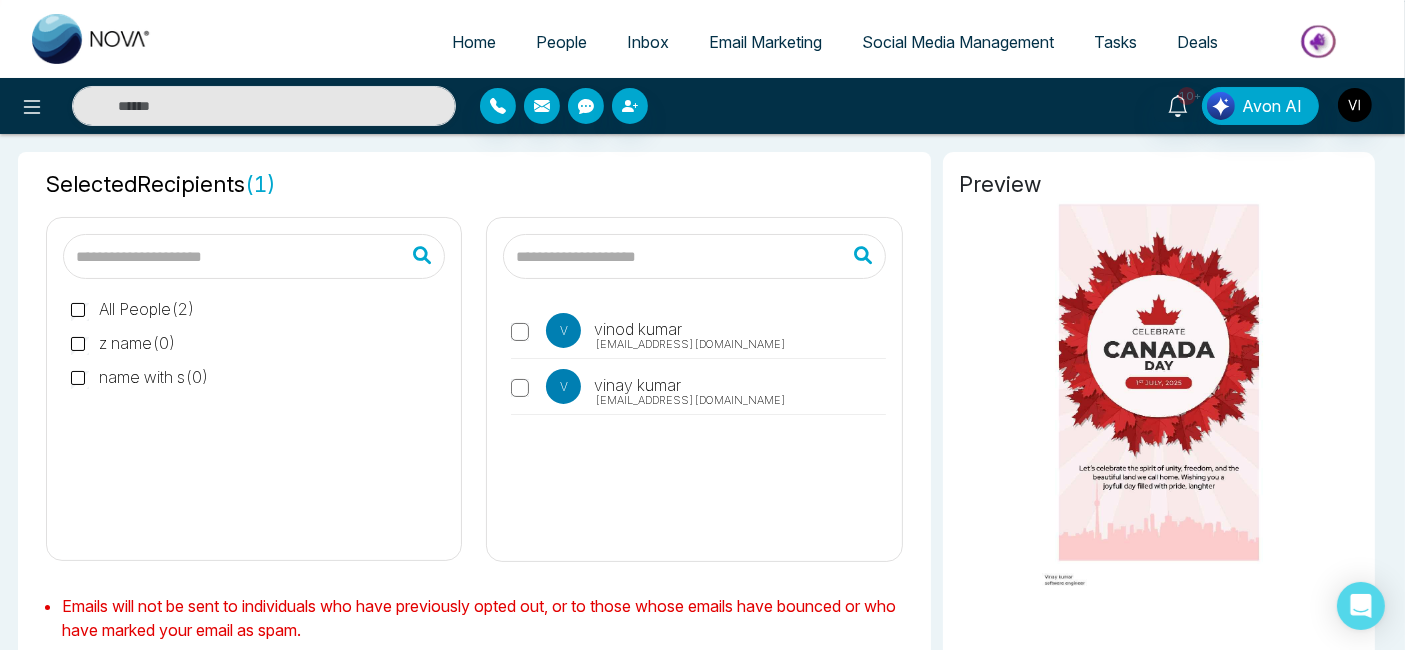 click on "z name  ( 0 )" at bounding box center [123, 343] 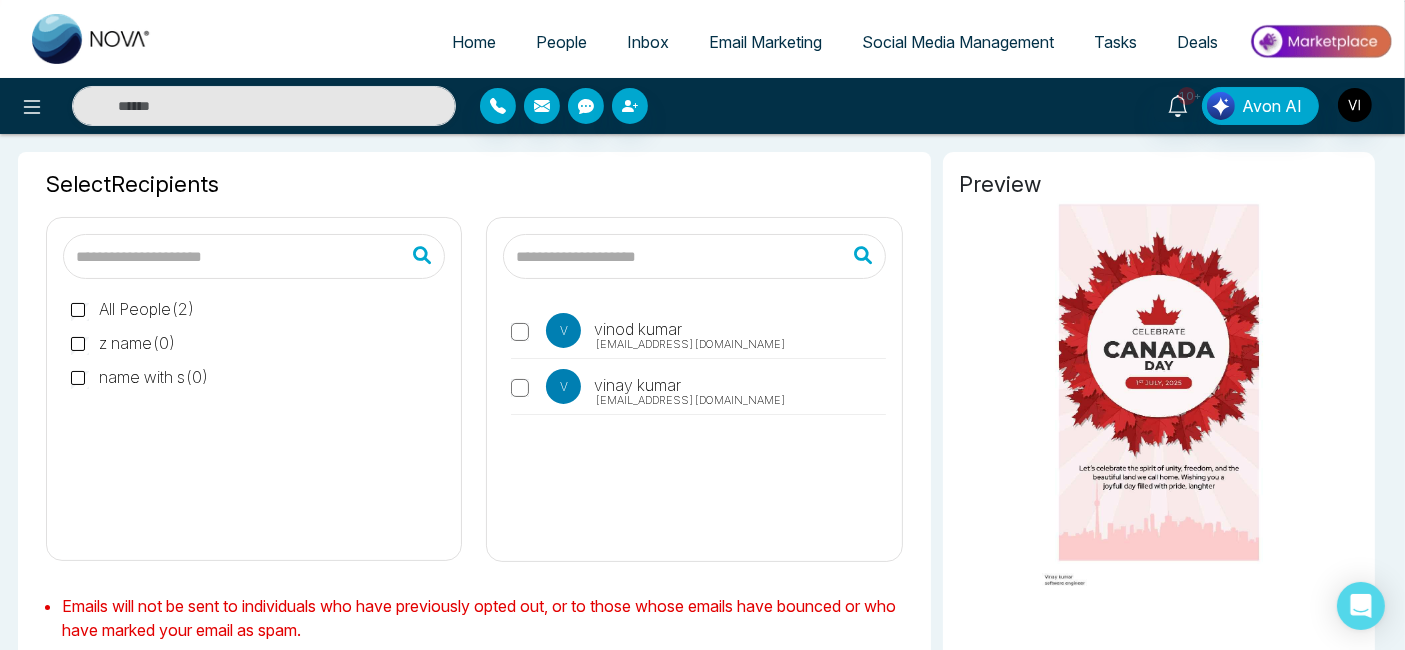 scroll, scrollTop: 737, scrollLeft: 0, axis: vertical 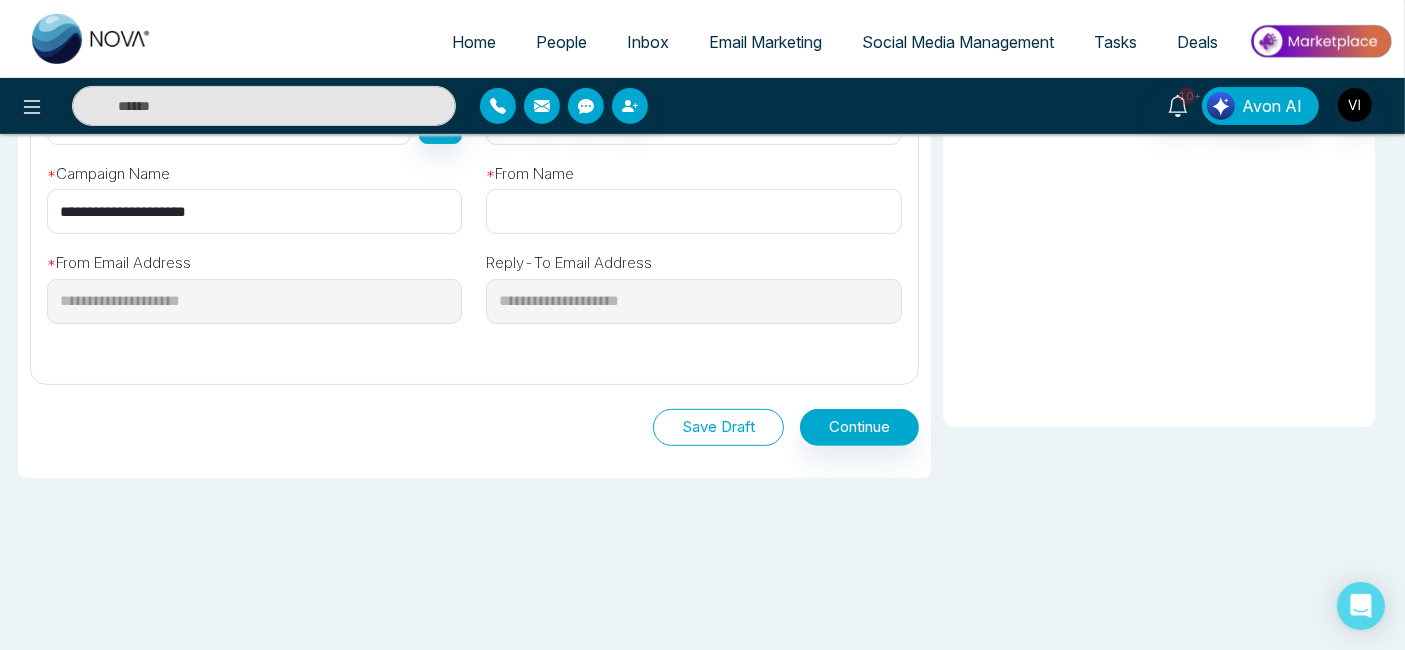 click on "Save Draft" at bounding box center [718, 427] 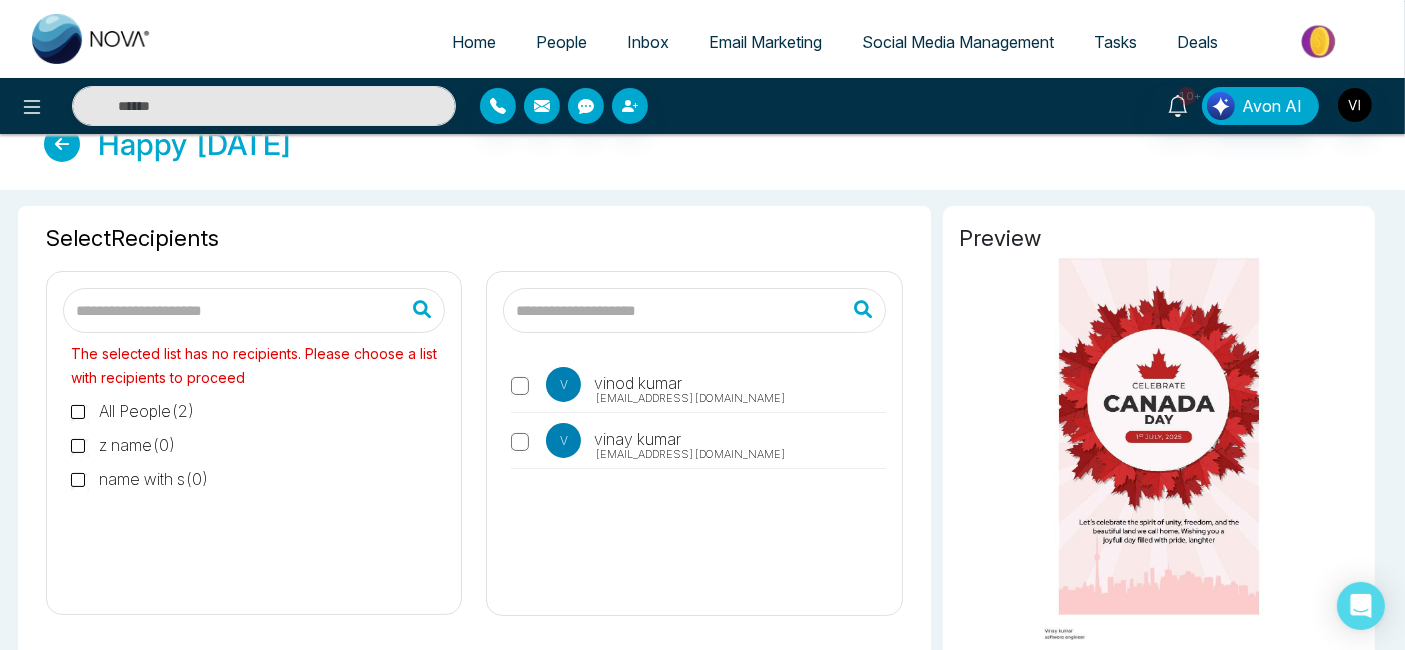 scroll, scrollTop: 12, scrollLeft: 0, axis: vertical 